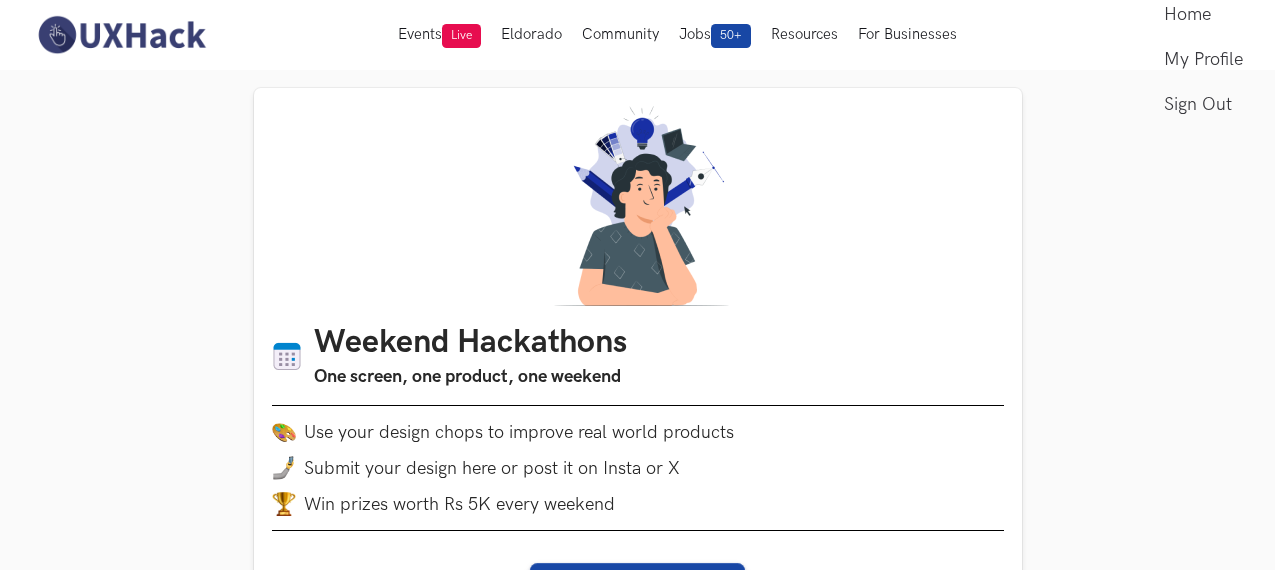scroll, scrollTop: 1506, scrollLeft: 0, axis: vertical 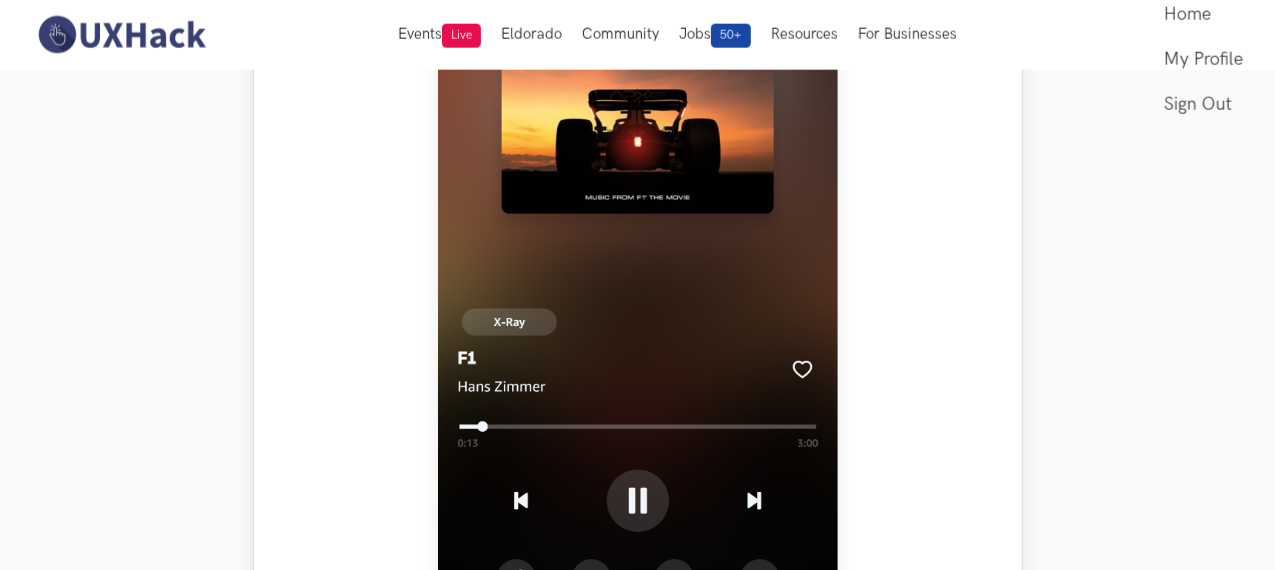 click on "Amazon Music LIVE Weekend Hackathon #77 Amazon Music is a music streaming product that is bundled with an Amazon Prime subscription.  Improve the design of this 'Now Playing' screen, so as to add more energy and vibrancy to it. The goal is to make the design more expressive to match the emotive nature of music listening. You can also choose to add/remove elements or reprioritize them. Note: You need to design only 1 screen of the mobile app and only the highlighted section. Please do not use any annotations or explanations in your designs Deadline: Monday, 21st Jul, 10AM IST Upload Entry (Upto 5 MB. Allowed formats: .PNG,.JPEG)   Cancel   {n} selected %file%files% Progress value is  0% Remove File Progress value is  100% Remove File Your submission has been uploaded. Results will be announced on Tuesday Pro tip:  Get  Amazon Music's  attention by posting your design on social and tagging them.  Tag us in your post for ❤️ Share this page         Copied https://uxhack.co/weekend-hackathons/" at bounding box center [638, 454] 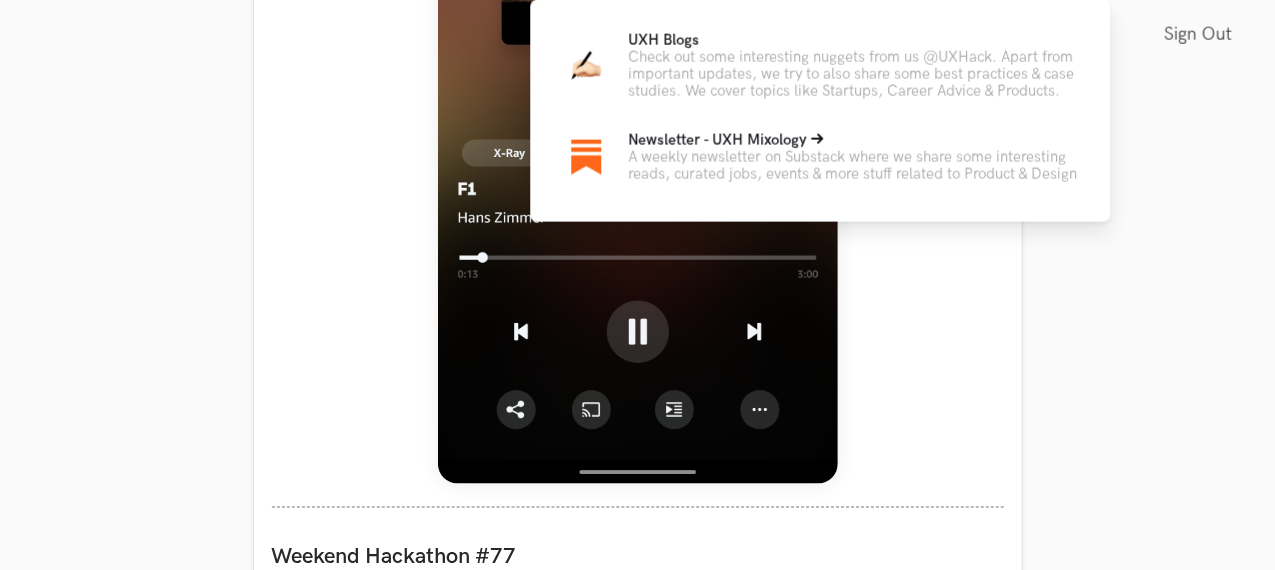 scroll, scrollTop: 1370, scrollLeft: 0, axis: vertical 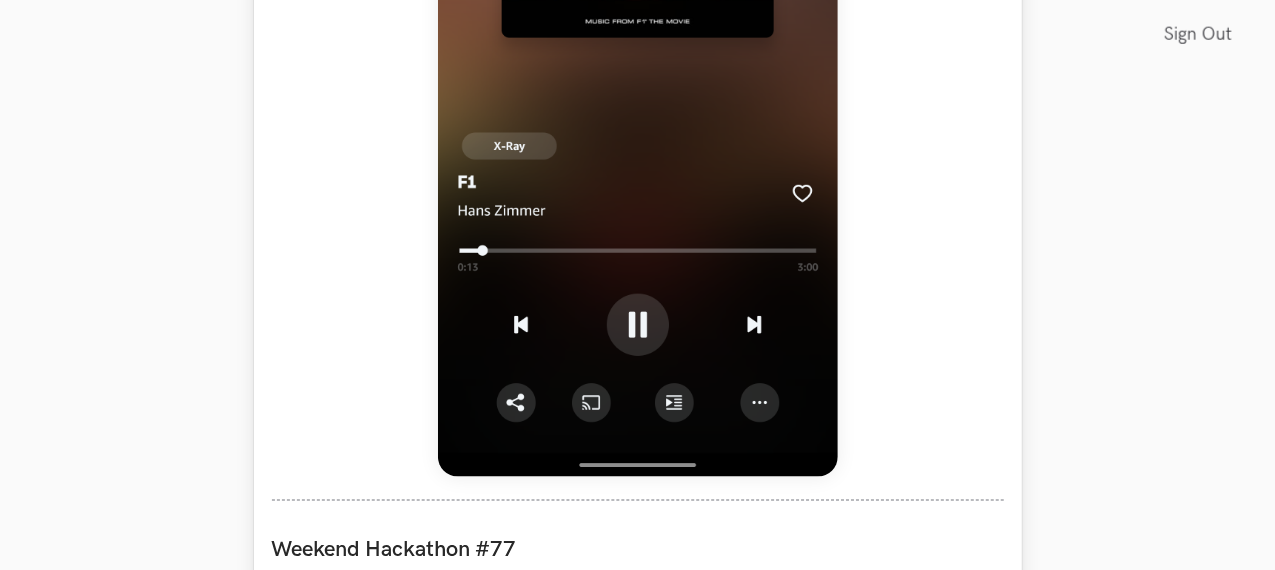 click at bounding box center [638, 35] 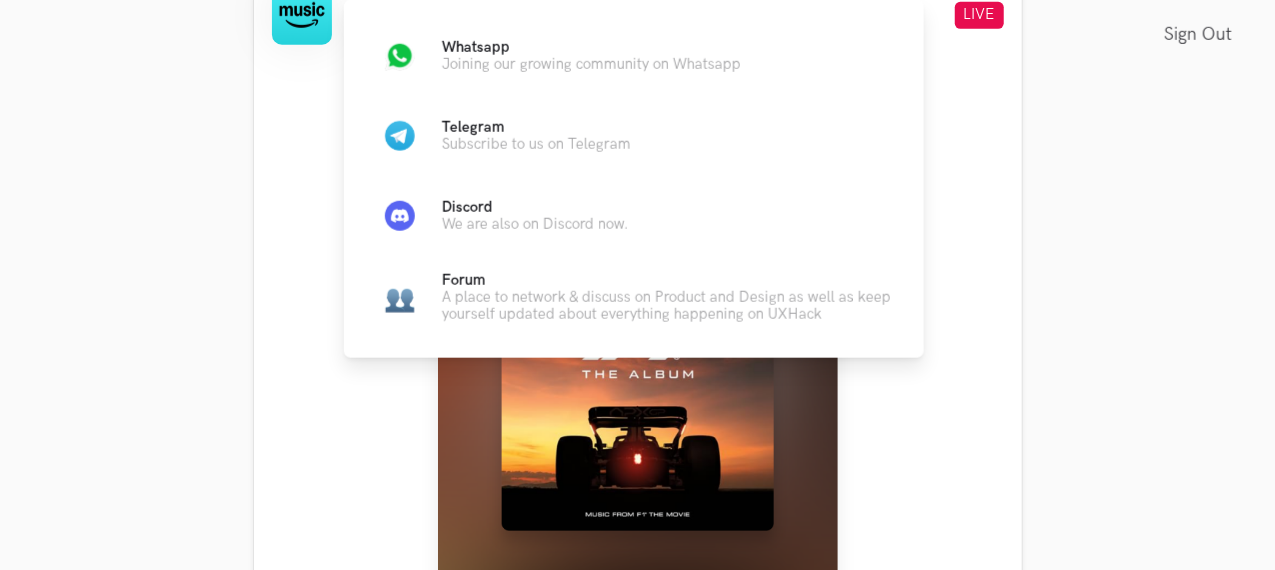 scroll, scrollTop: 1227, scrollLeft: 0, axis: vertical 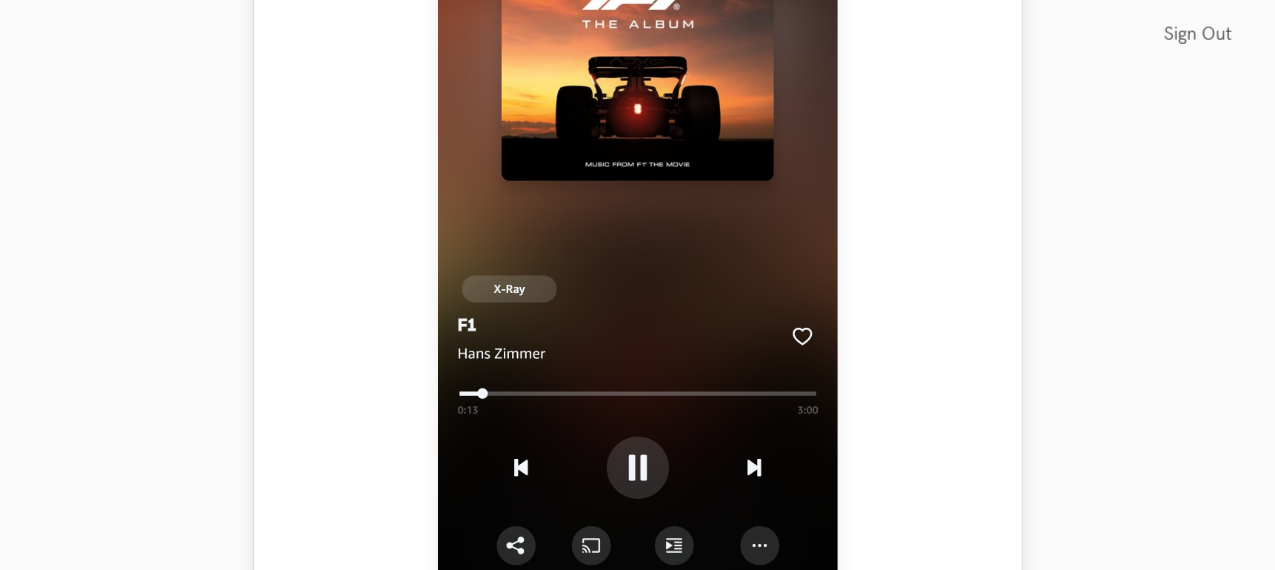 click at bounding box center (638, 178) 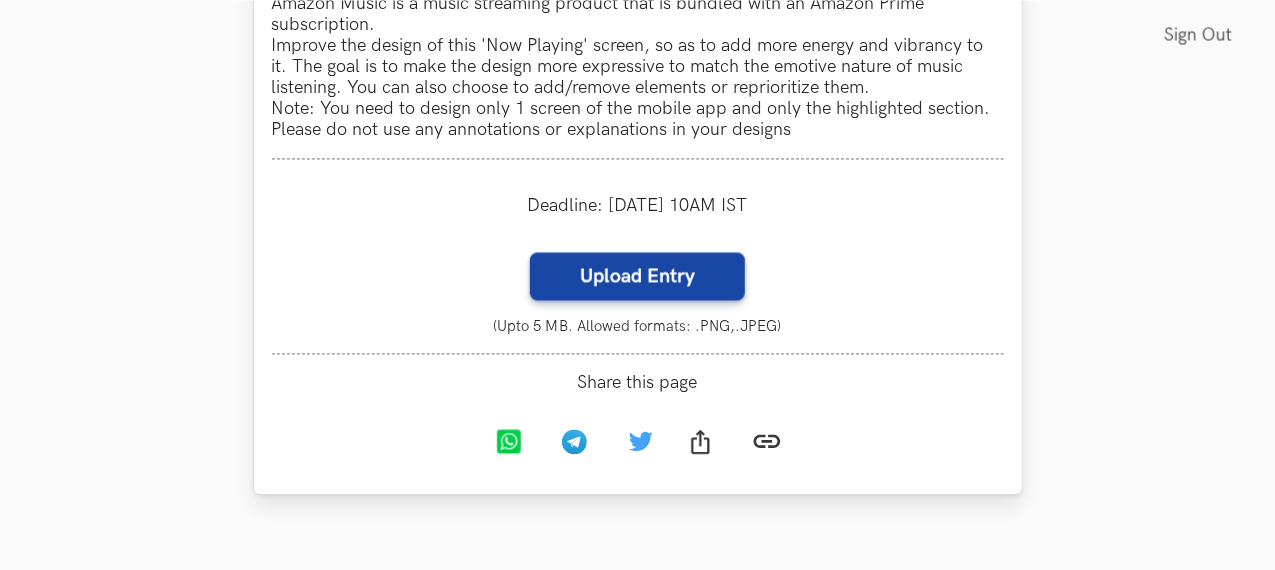 scroll, scrollTop: 1962, scrollLeft: 0, axis: vertical 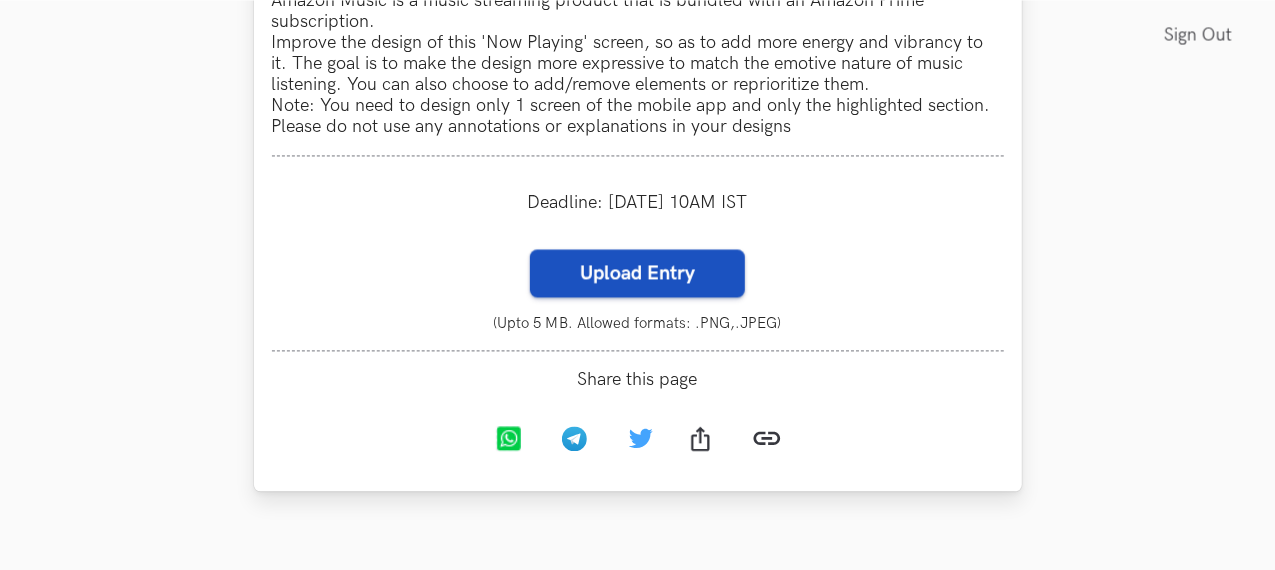 click on "Upload Entry" at bounding box center [637, 273] 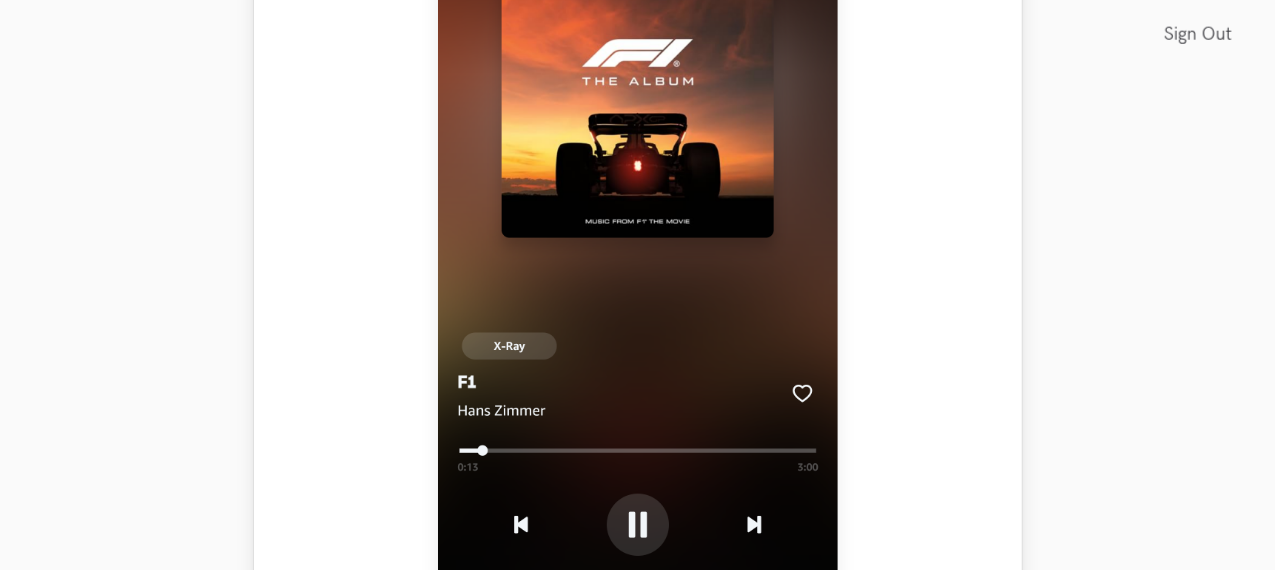 scroll, scrollTop: 1175, scrollLeft: 0, axis: vertical 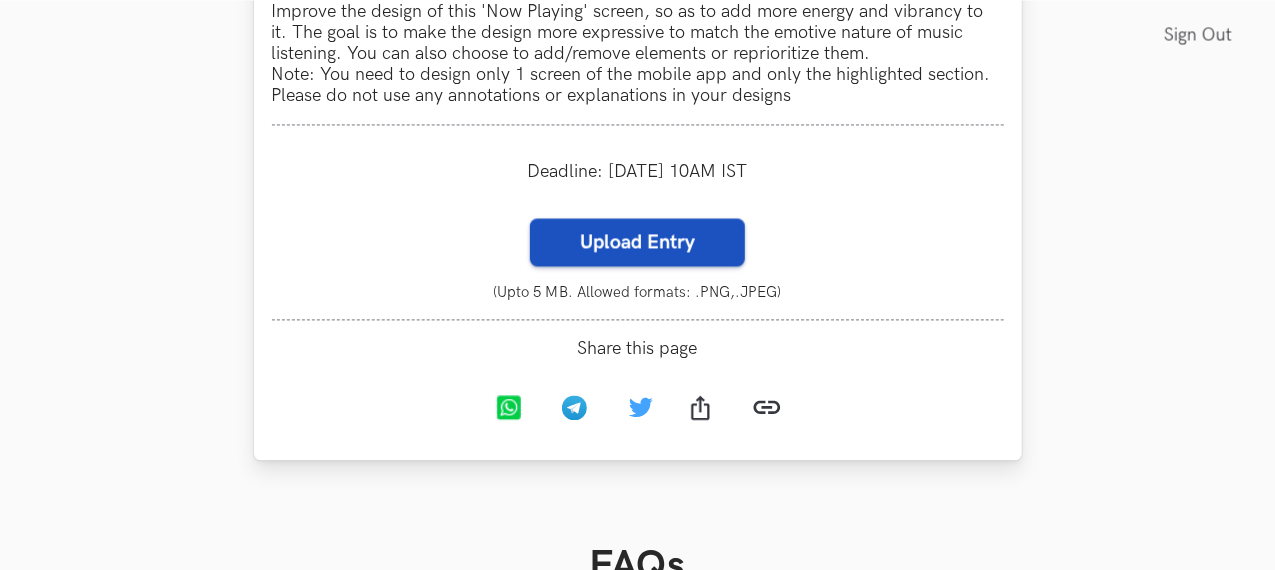 click on "Upload Entry" at bounding box center (637, 242) 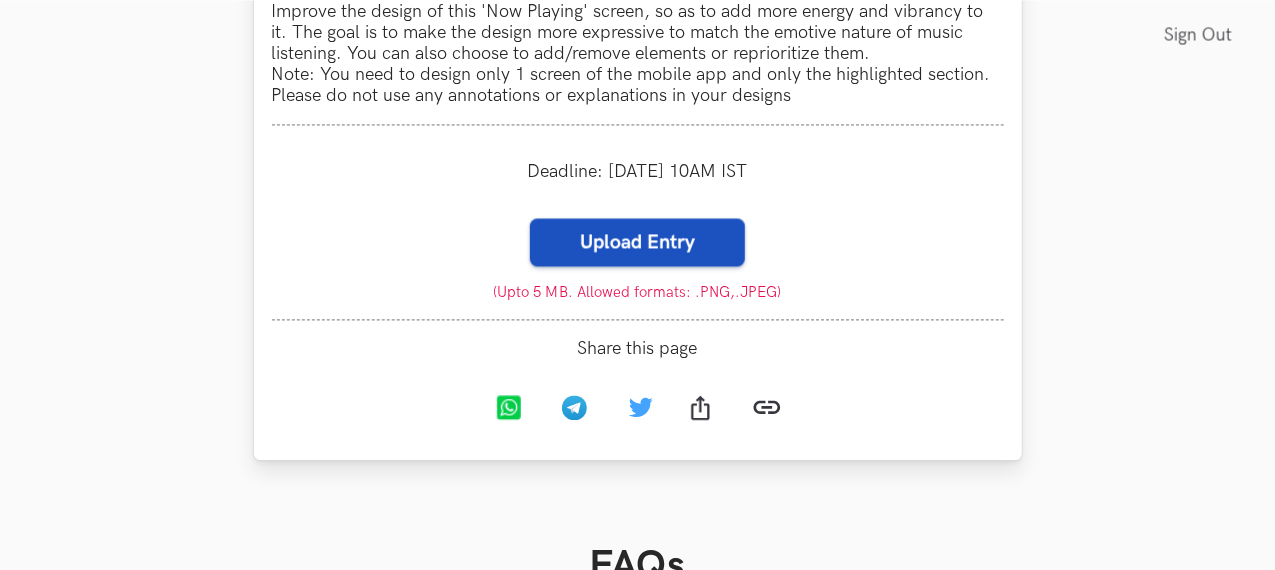 click on "Upload Entry" at bounding box center (637, 242) 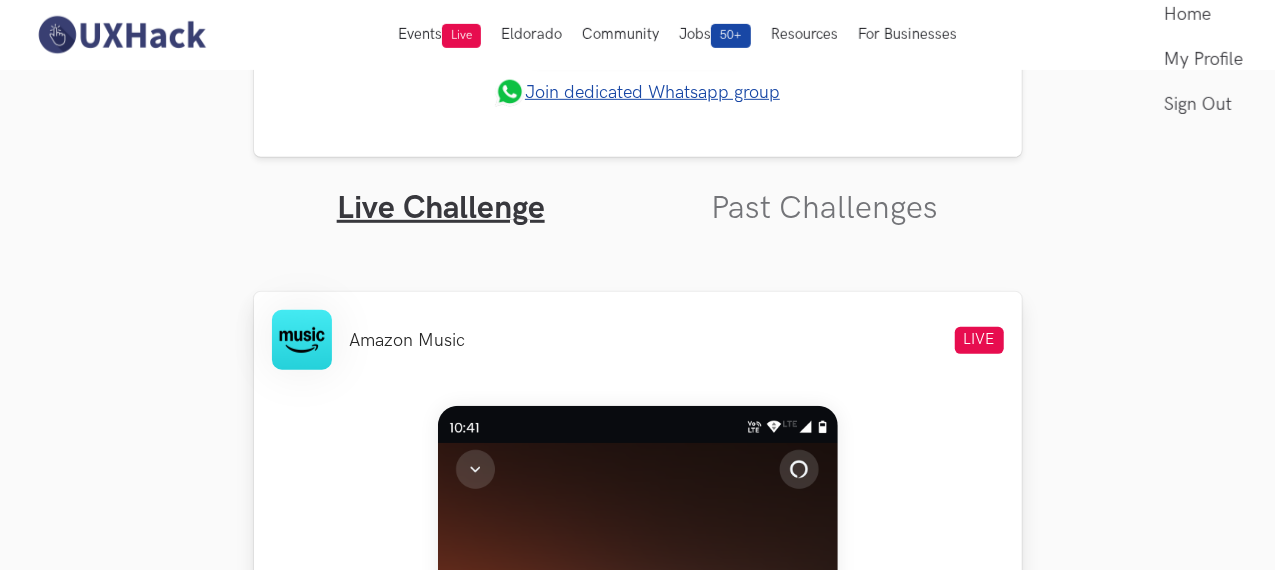 scroll, scrollTop: 0, scrollLeft: 5, axis: horizontal 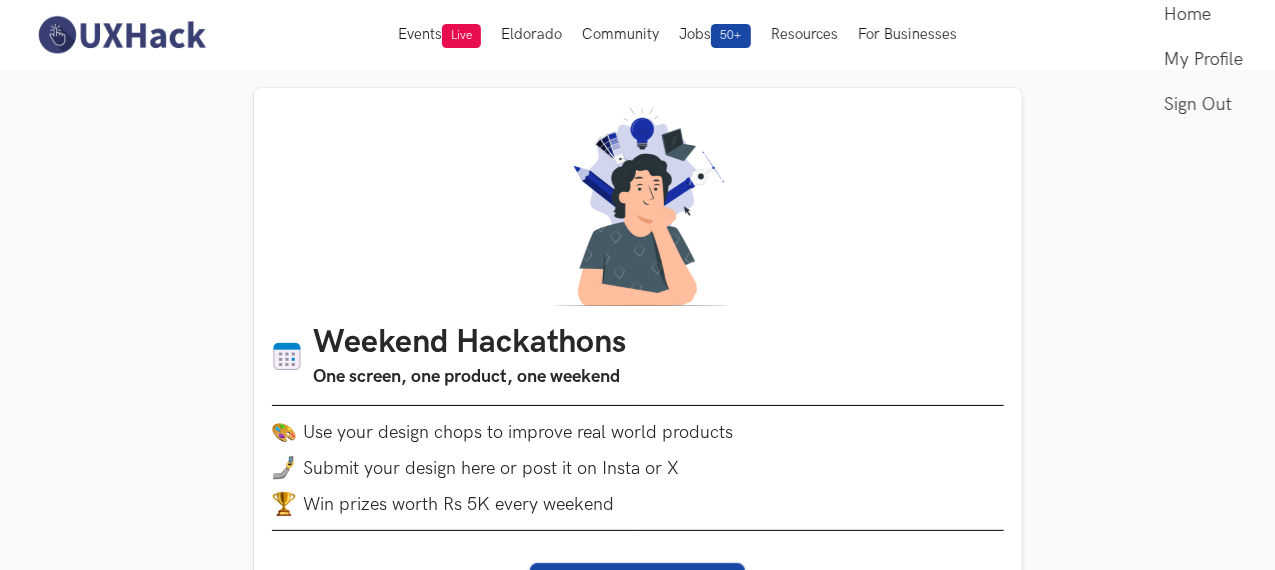 click at bounding box center [1194, -41] 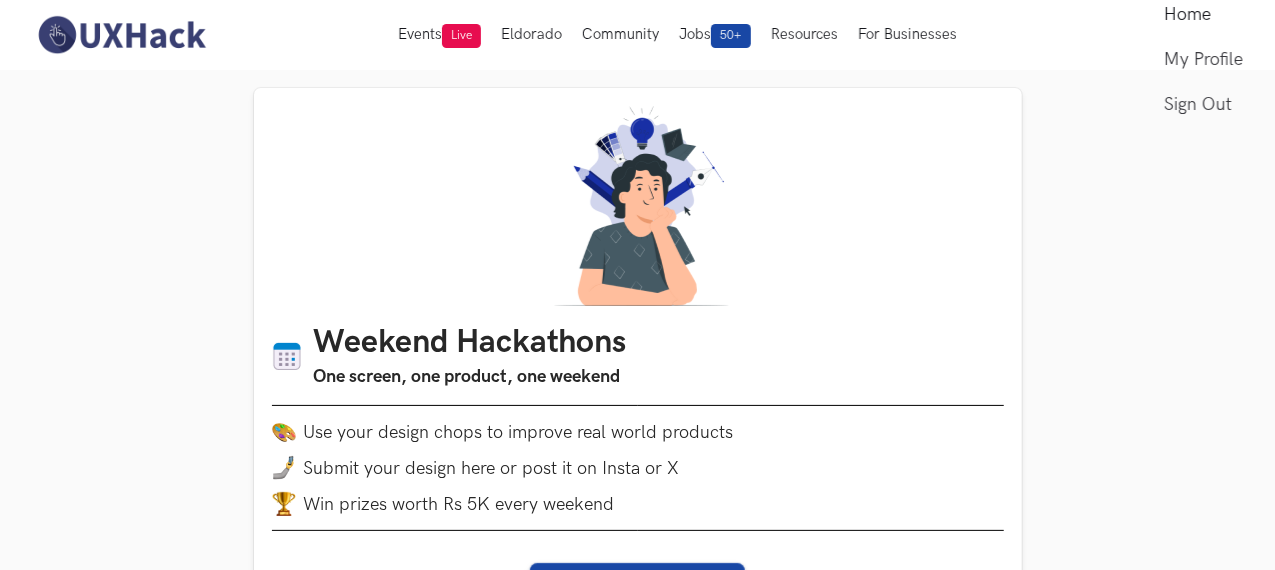 click on "Home" at bounding box center (1203, 14) 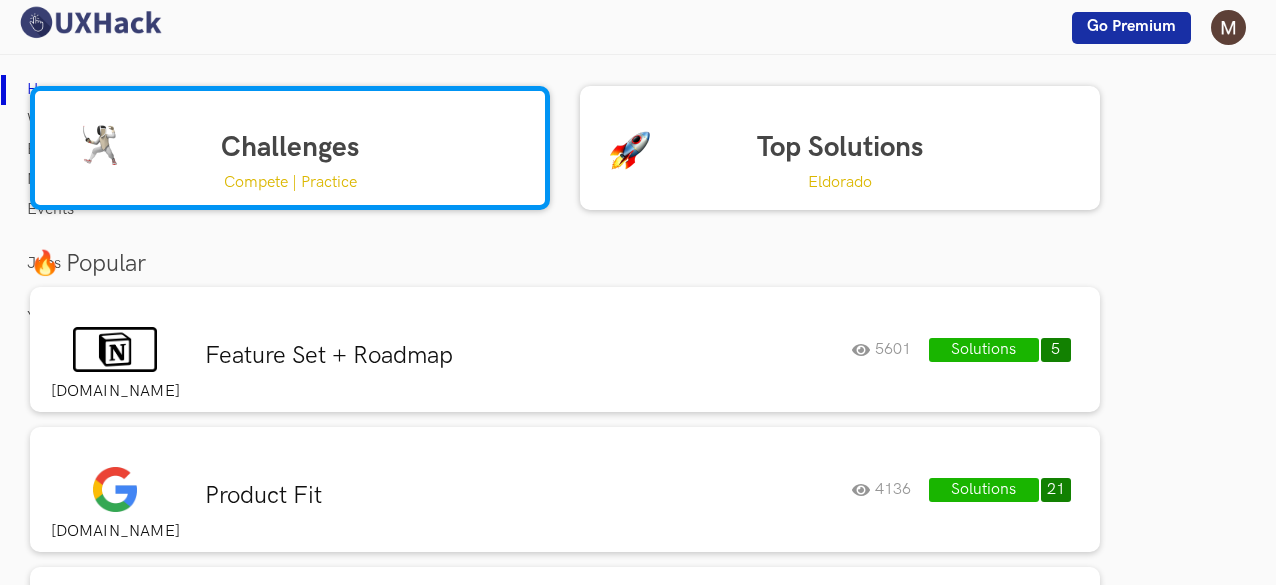 scroll, scrollTop: 0, scrollLeft: 0, axis: both 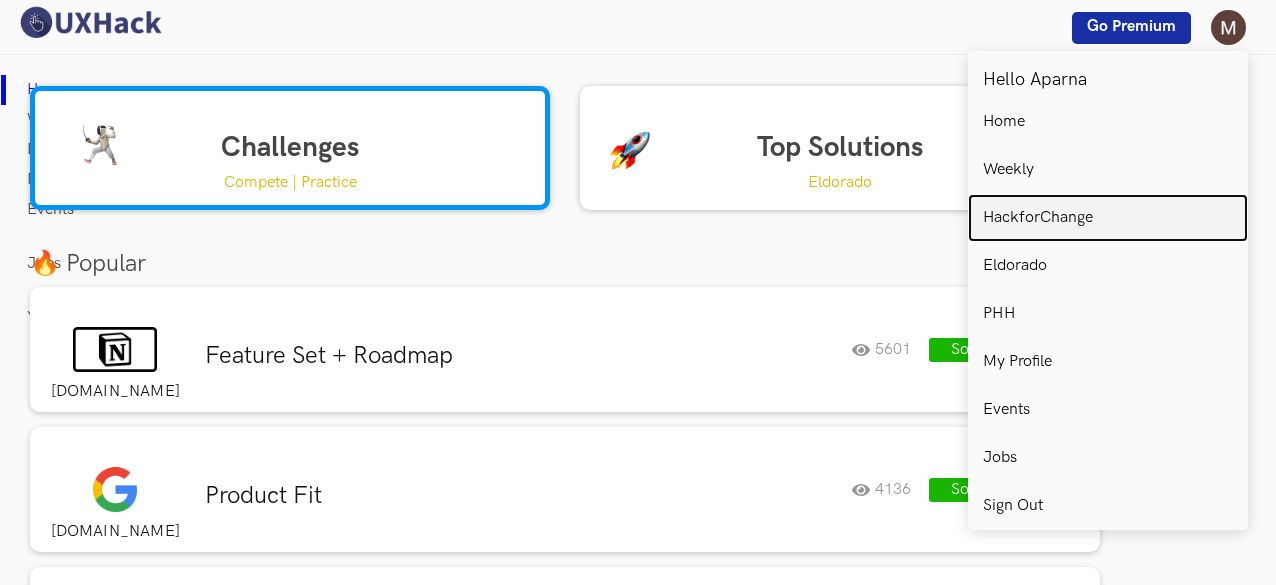 click on "HackforChange" at bounding box center [1108, 218] 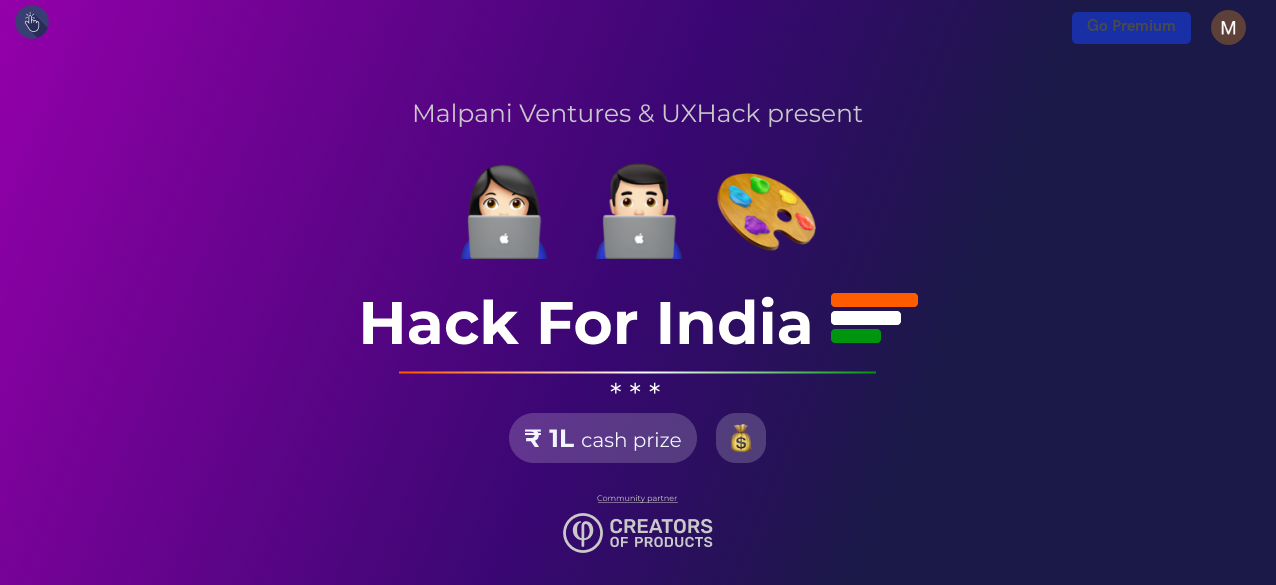 scroll, scrollTop: 0, scrollLeft: 0, axis: both 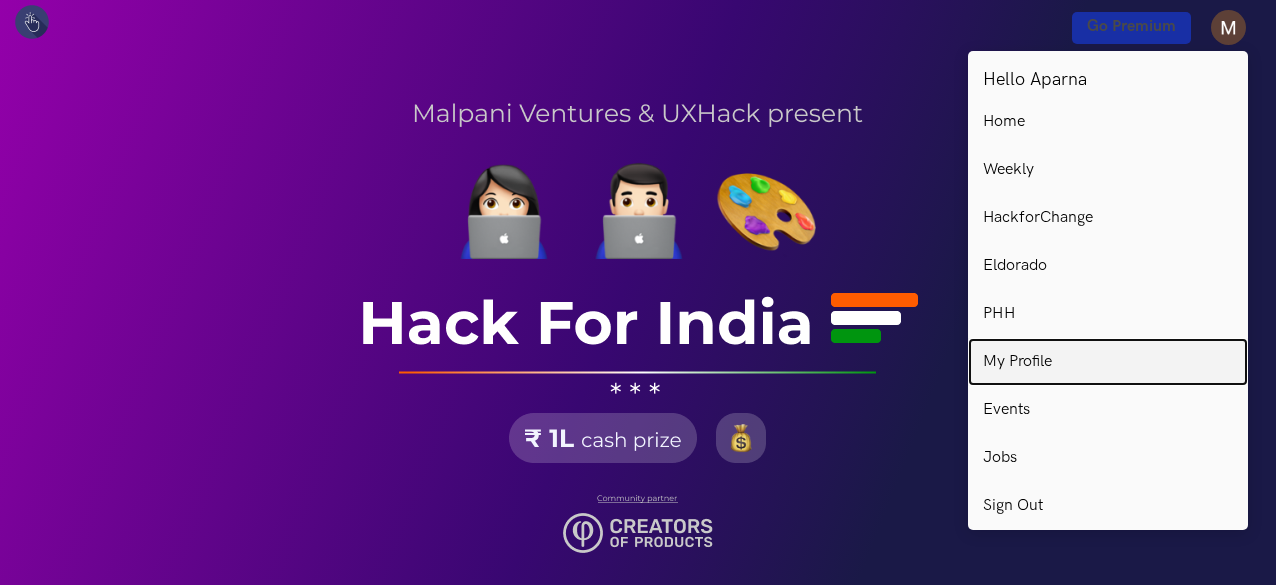 click on "My Profile" at bounding box center [1017, 362] 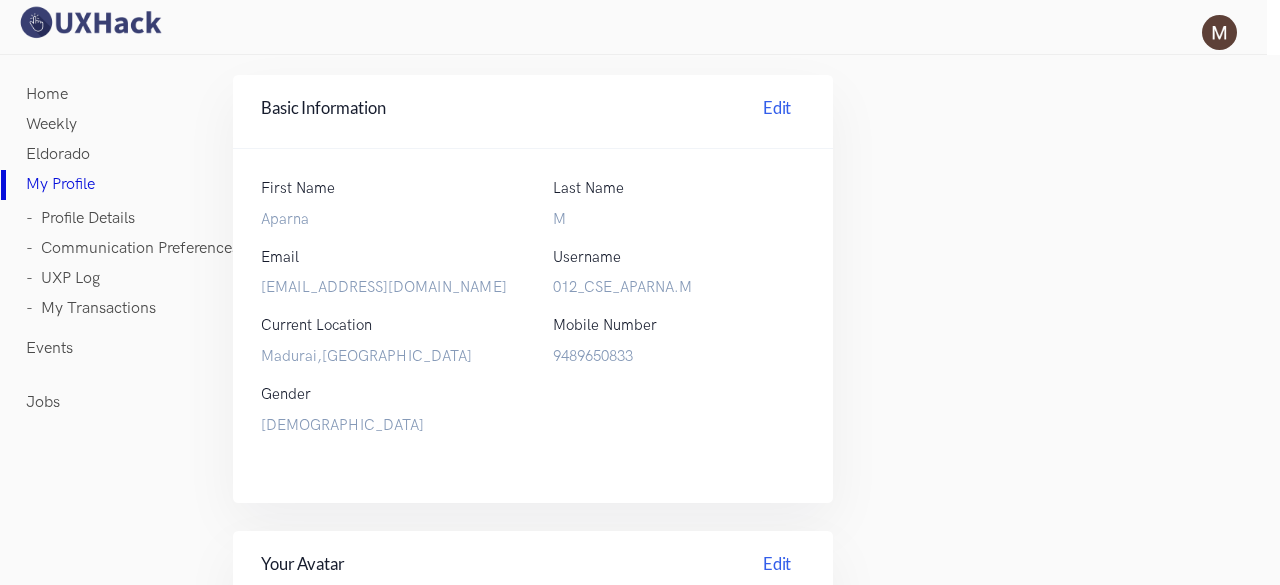 scroll, scrollTop: 0, scrollLeft: 0, axis: both 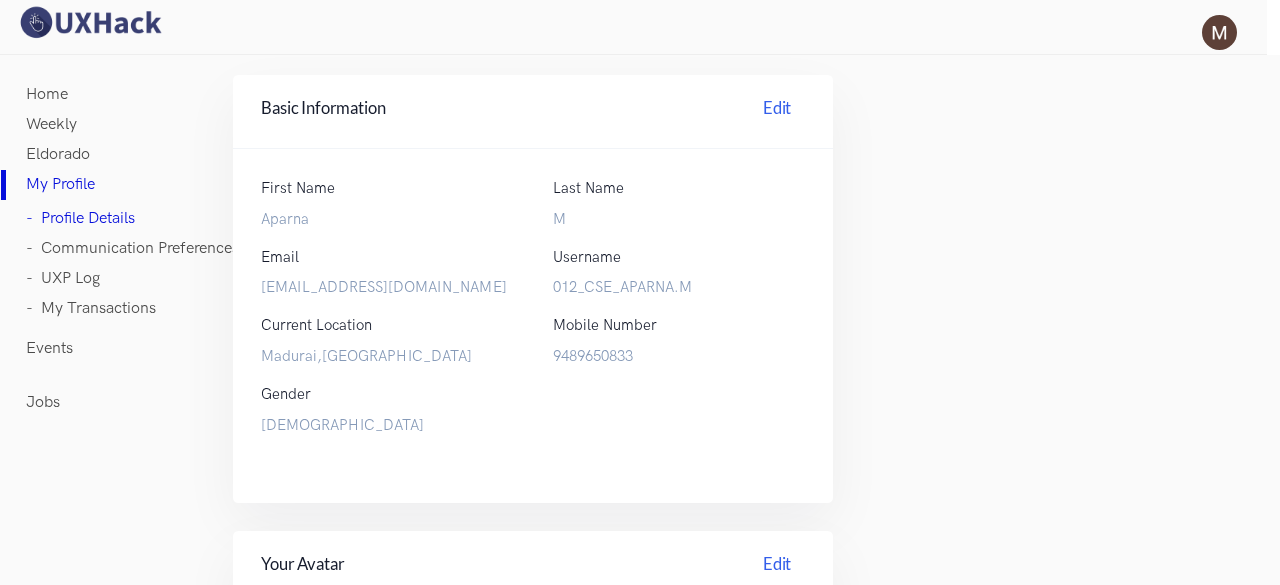 click on "Weekly" at bounding box center (51, 125) 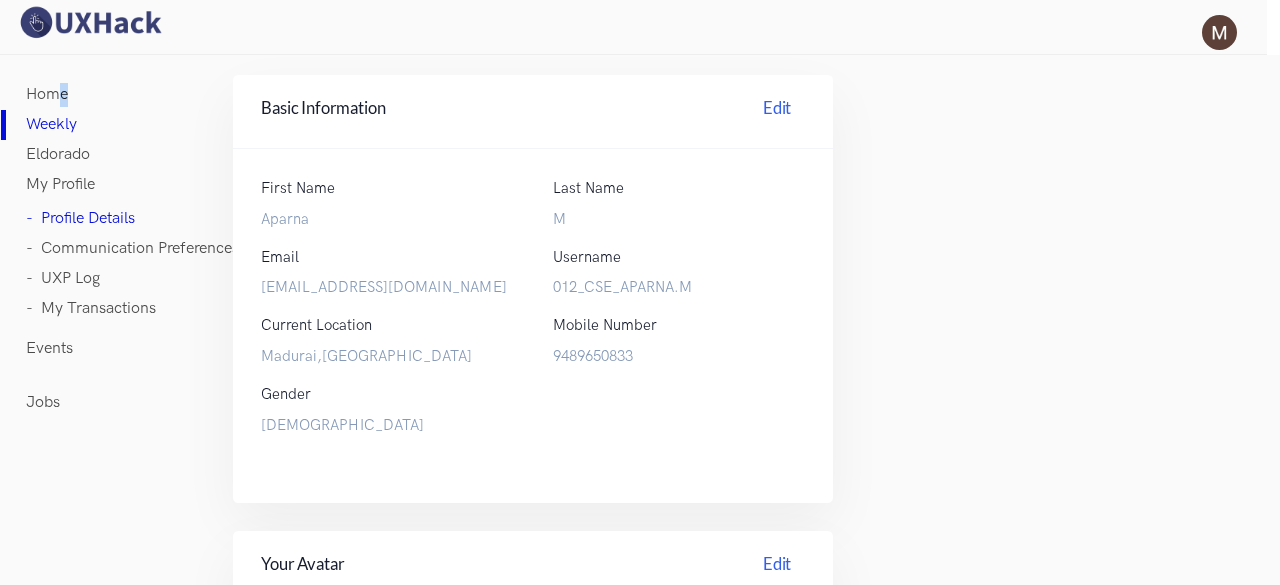 drag, startPoint x: 68, startPoint y: 87, endPoint x: 59, endPoint y: 92, distance: 10.29563 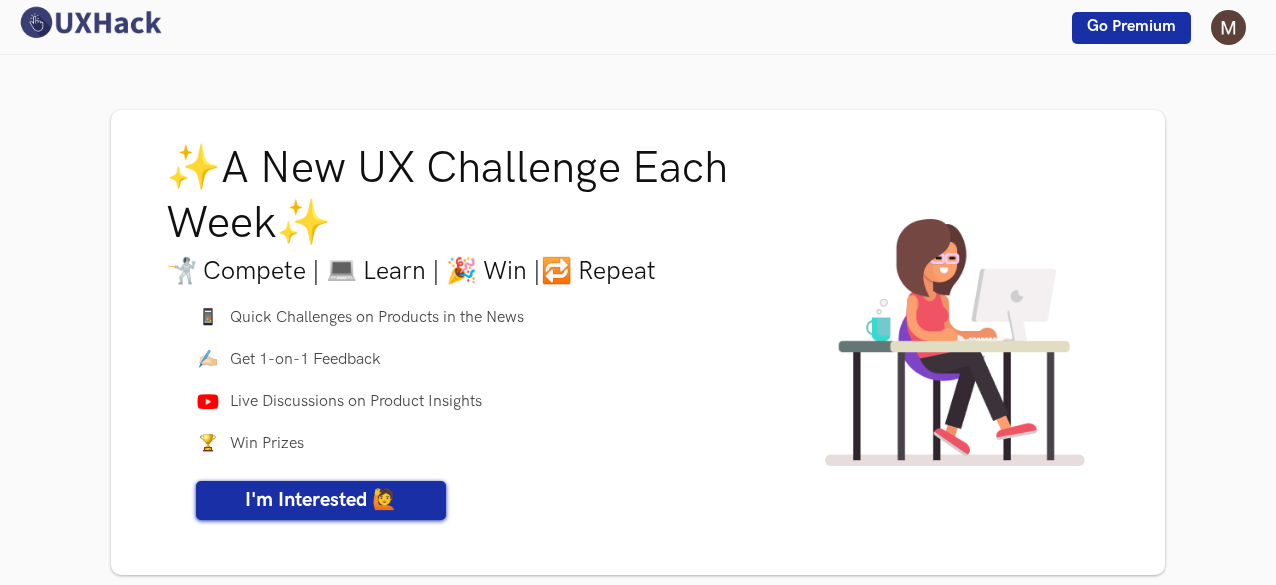 scroll, scrollTop: 0, scrollLeft: 0, axis: both 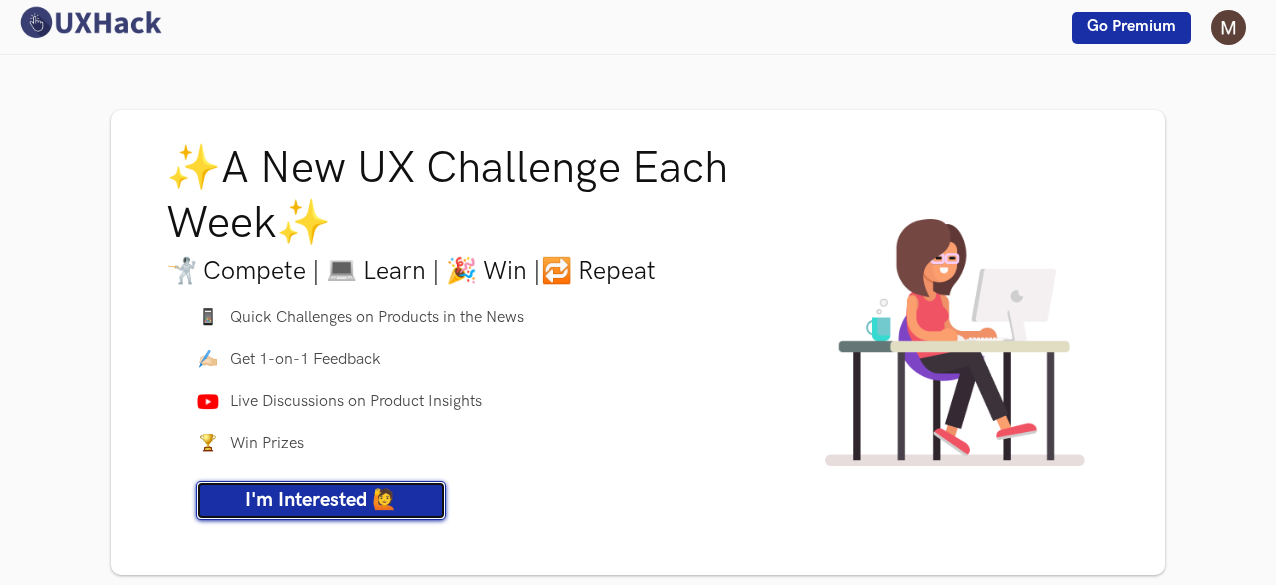 click on "I'm Interested 🙋" at bounding box center (321, 500) 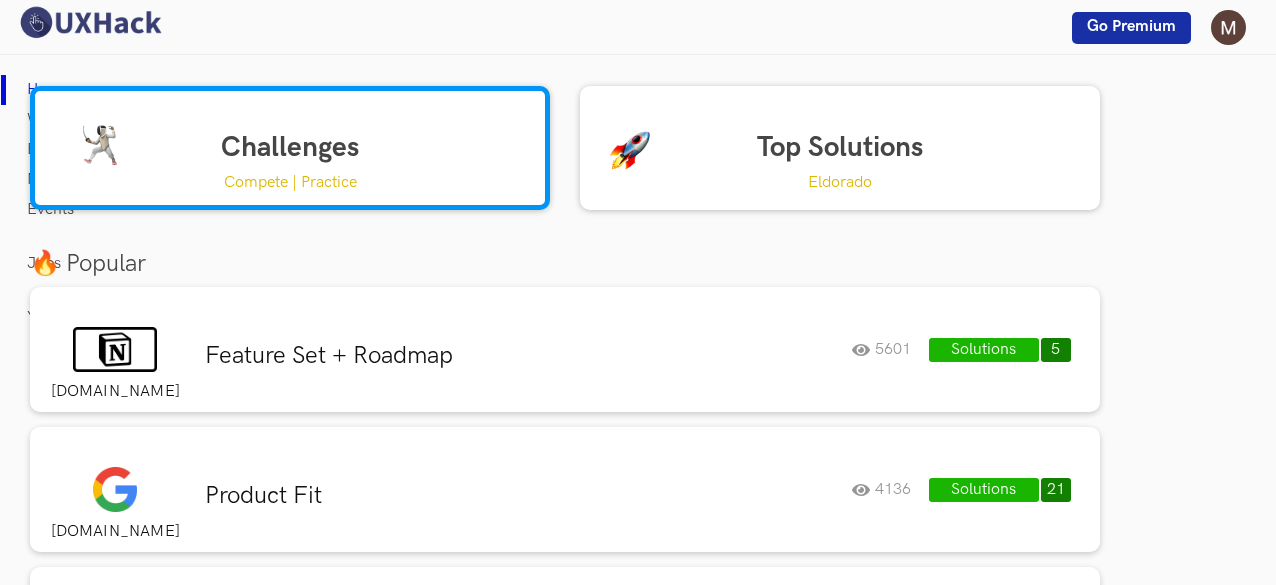 scroll, scrollTop: 0, scrollLeft: 0, axis: both 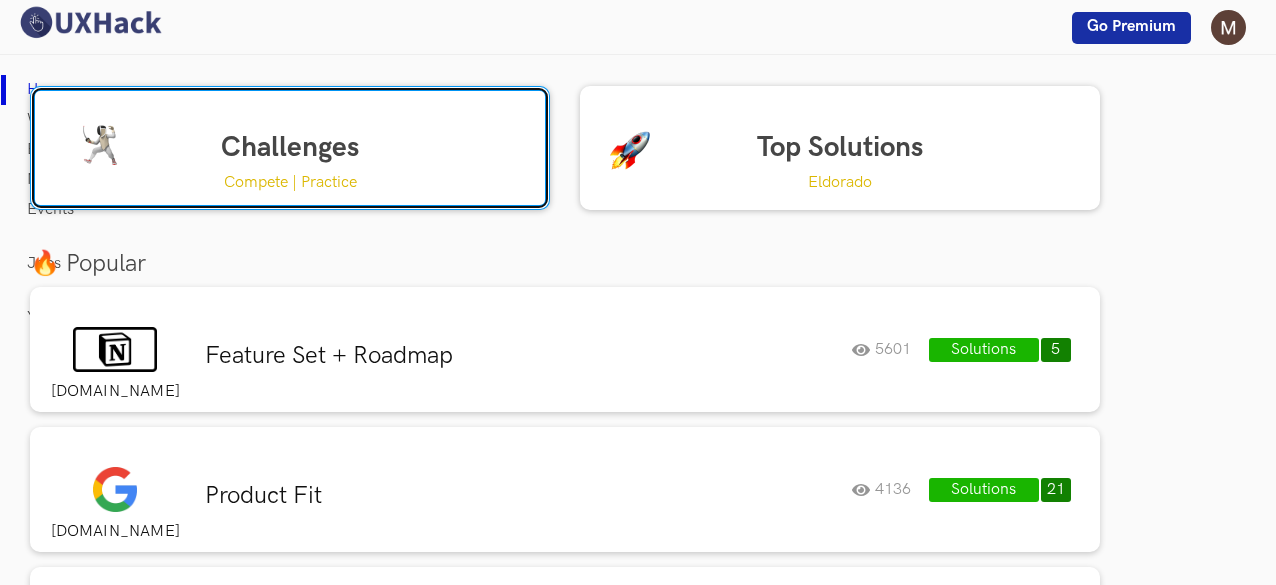 click on "Challenges Compete | Practice" at bounding box center (290, 148) 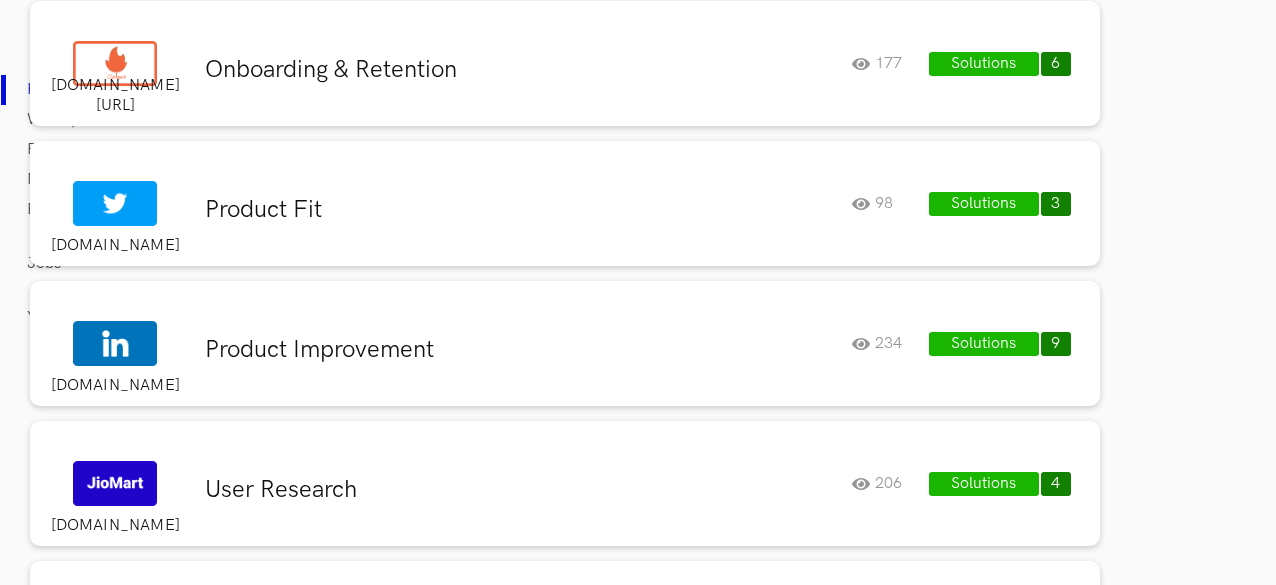scroll, scrollTop: 6088, scrollLeft: 0, axis: vertical 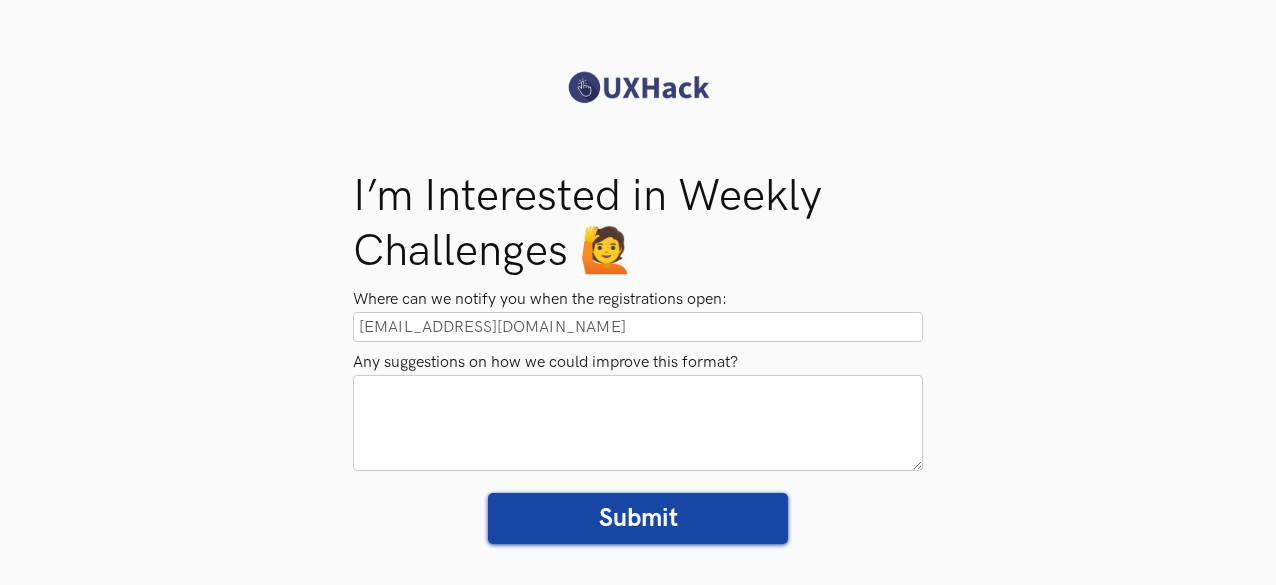 click on "Submit" at bounding box center [638, 518] 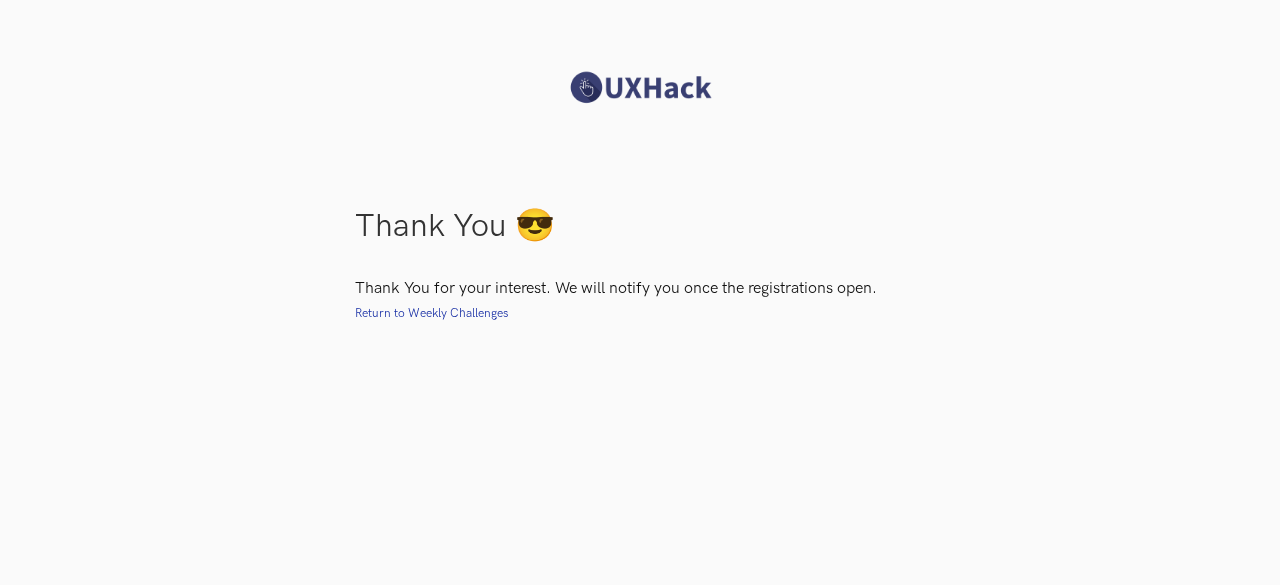 scroll, scrollTop: 0, scrollLeft: 0, axis: both 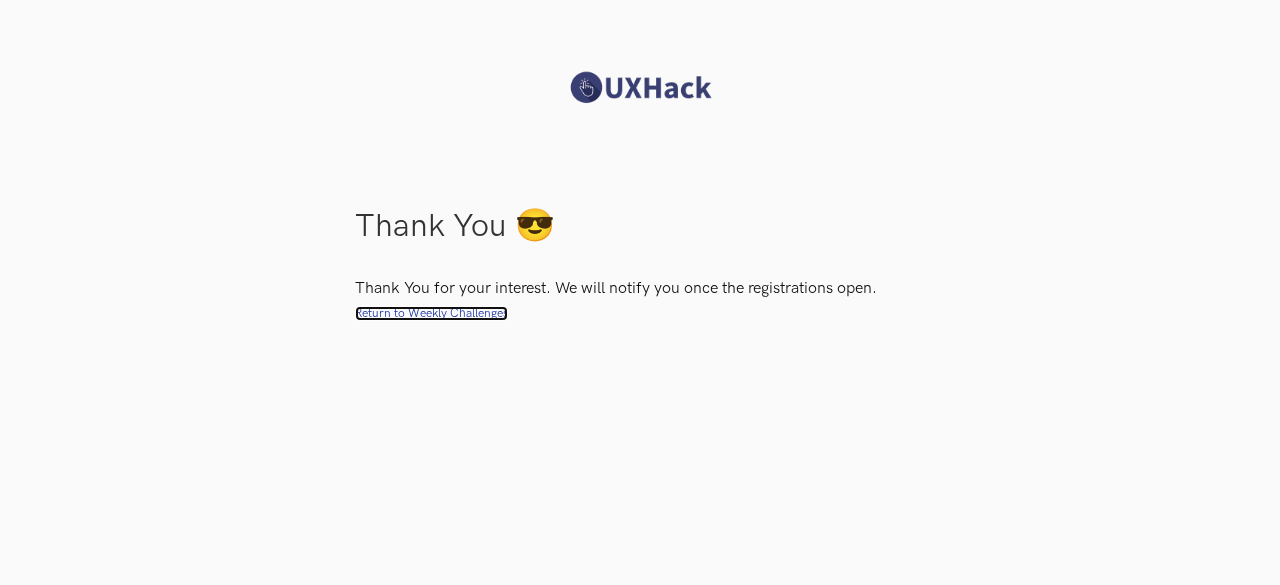 click on "Return to Weekly Challenges" at bounding box center [431, 313] 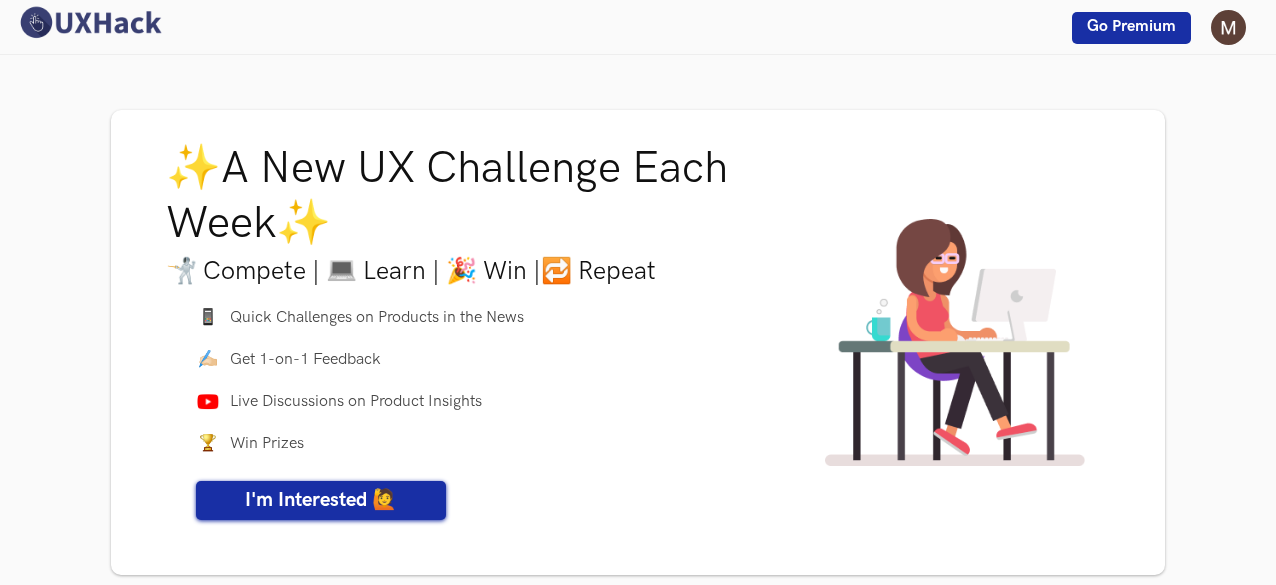 scroll, scrollTop: 0, scrollLeft: 0, axis: both 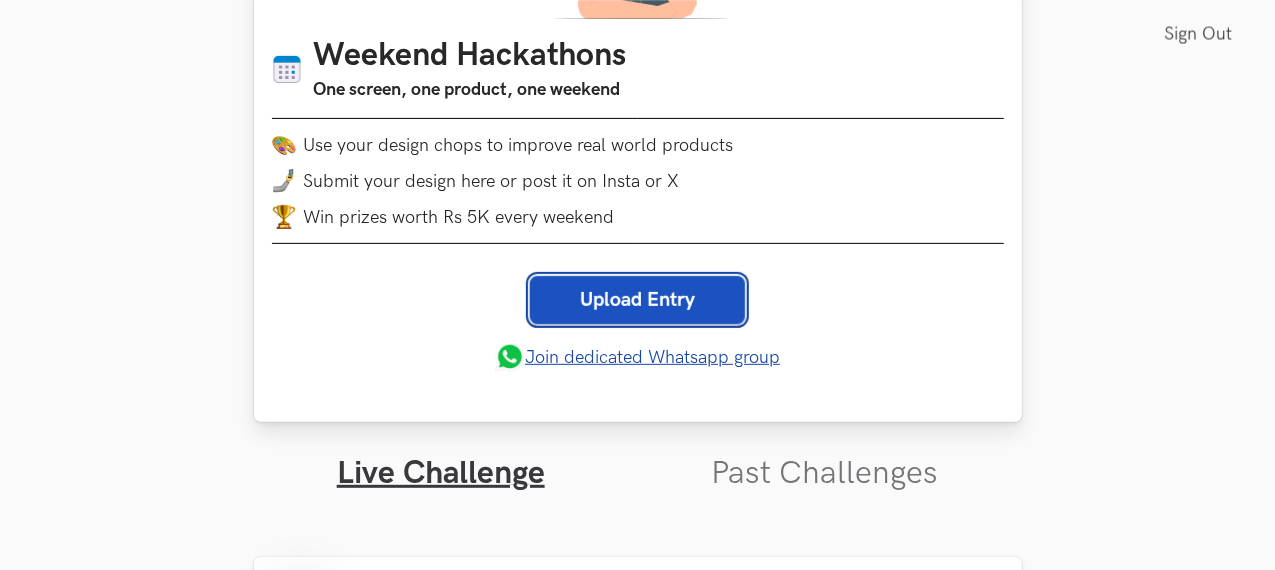 click on "Upload Entry" at bounding box center (637, 300) 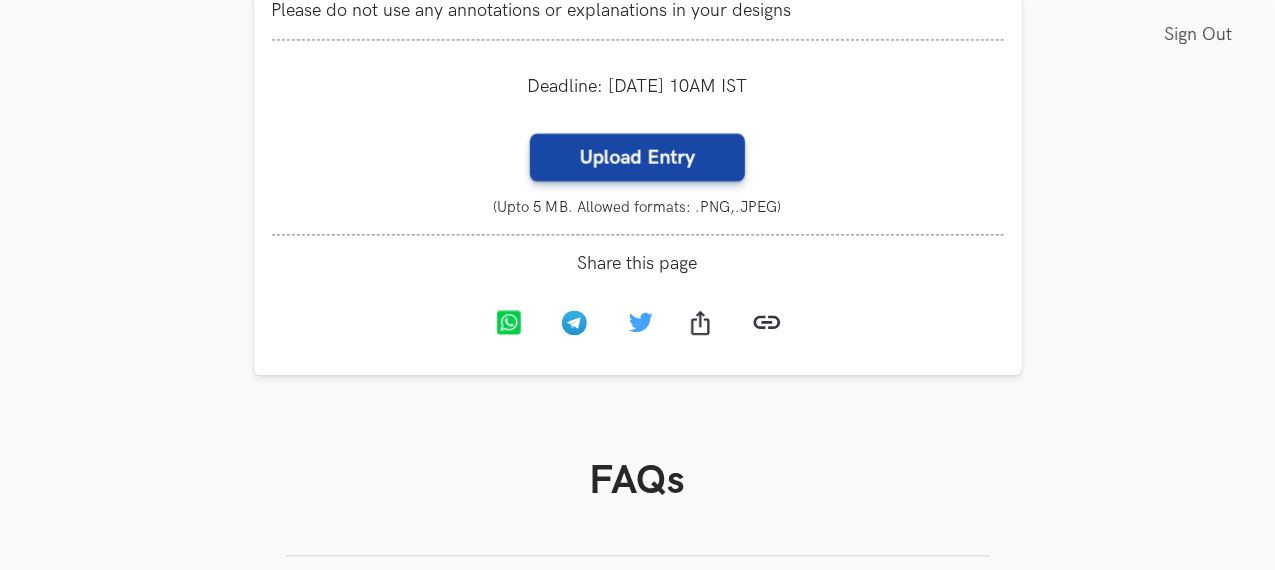 scroll, scrollTop: 2077, scrollLeft: 0, axis: vertical 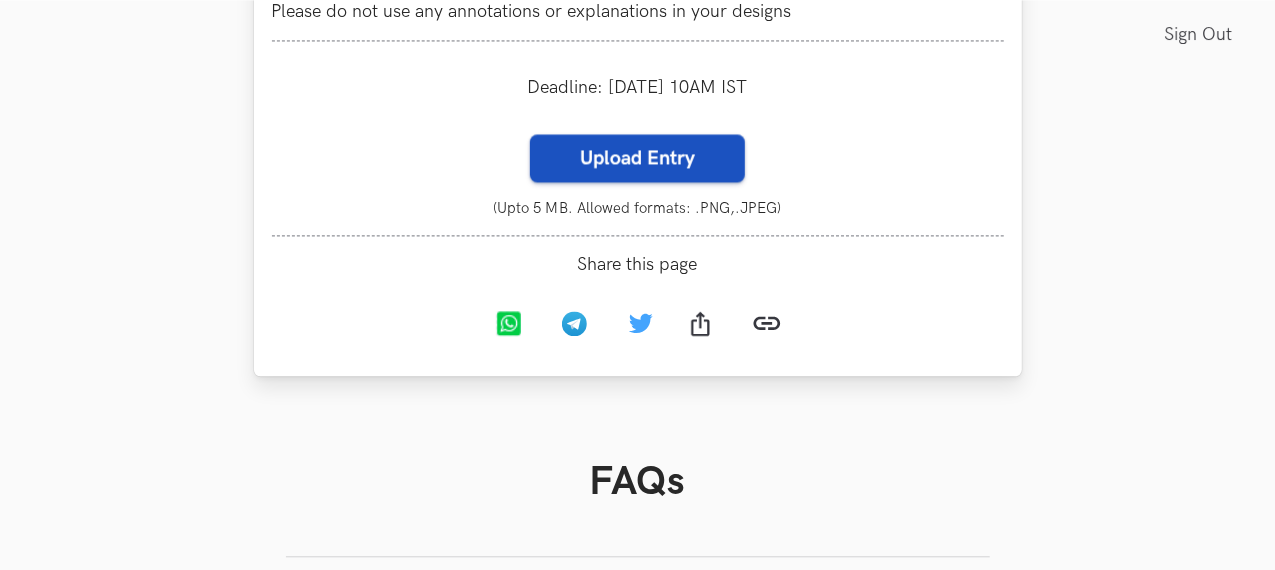 click on "Upload Entry" at bounding box center (637, 158) 